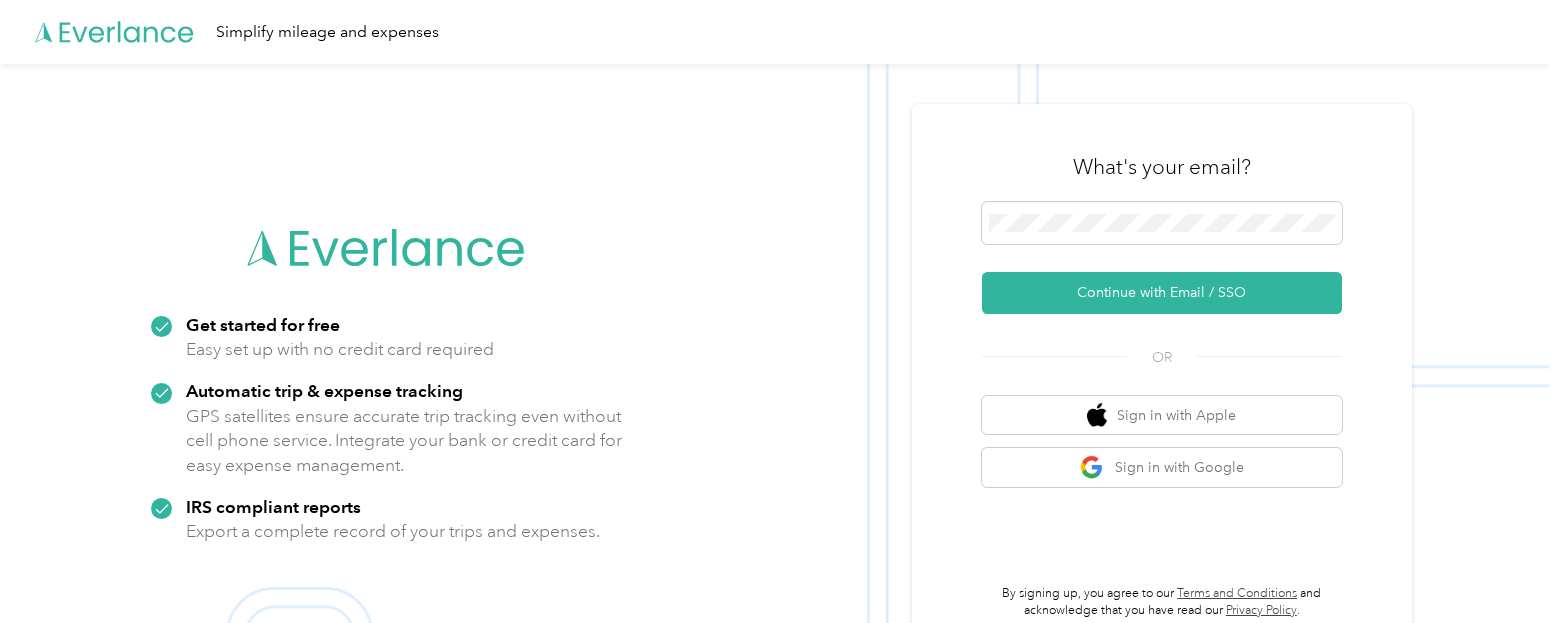 scroll, scrollTop: 0, scrollLeft: 0, axis: both 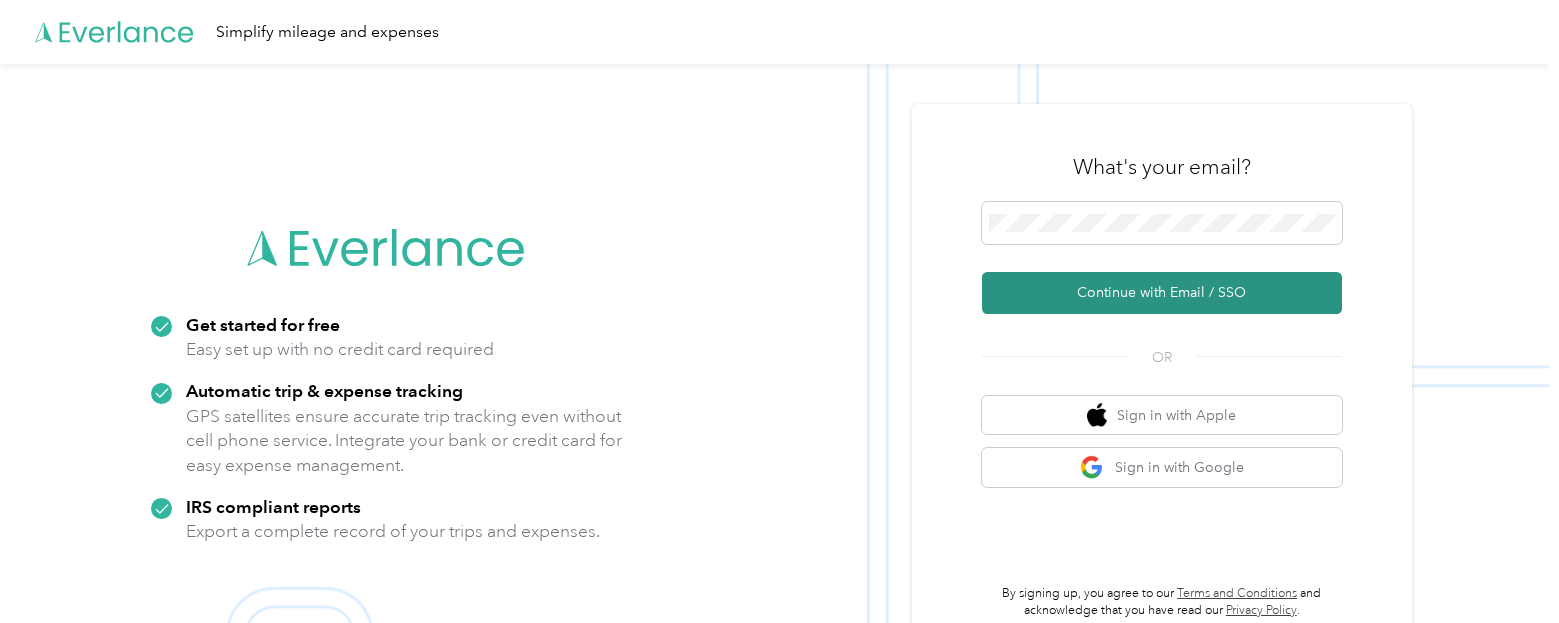 click on "Continue with Email / SSO" at bounding box center (1162, 293) 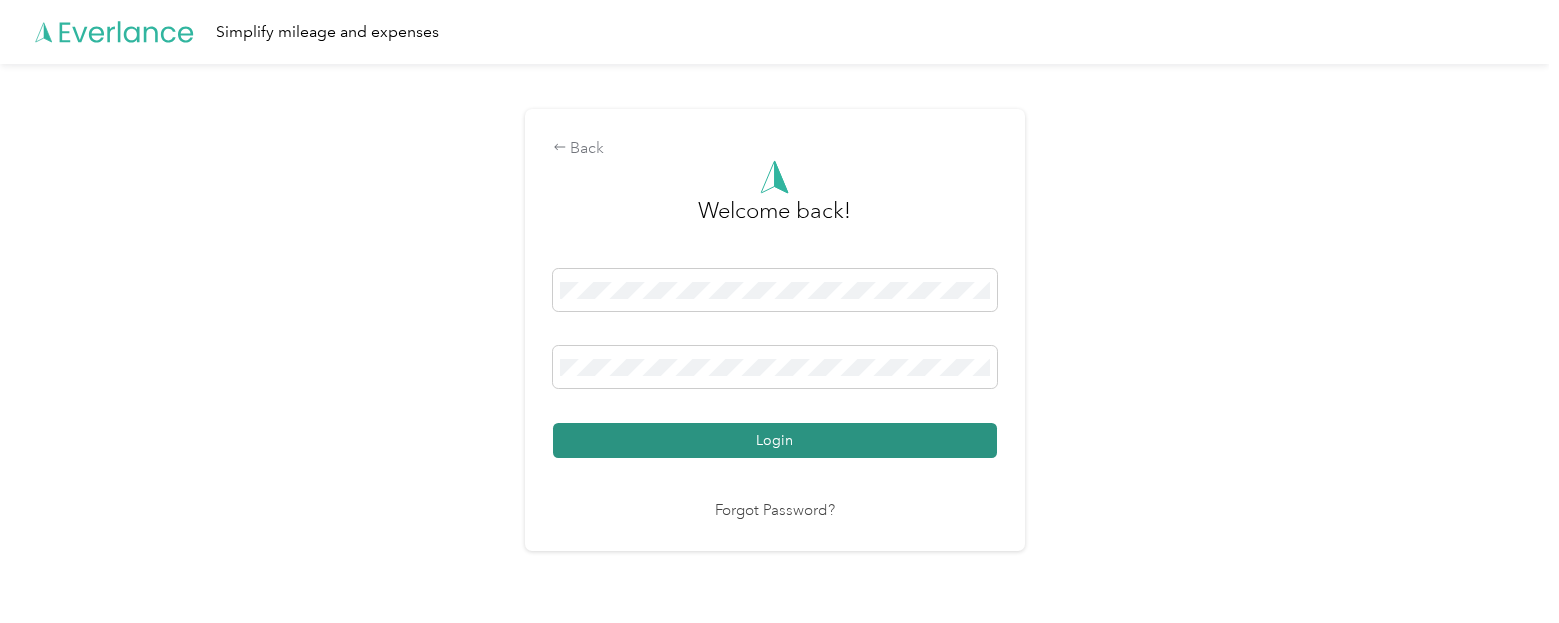 click on "Login" at bounding box center [775, 440] 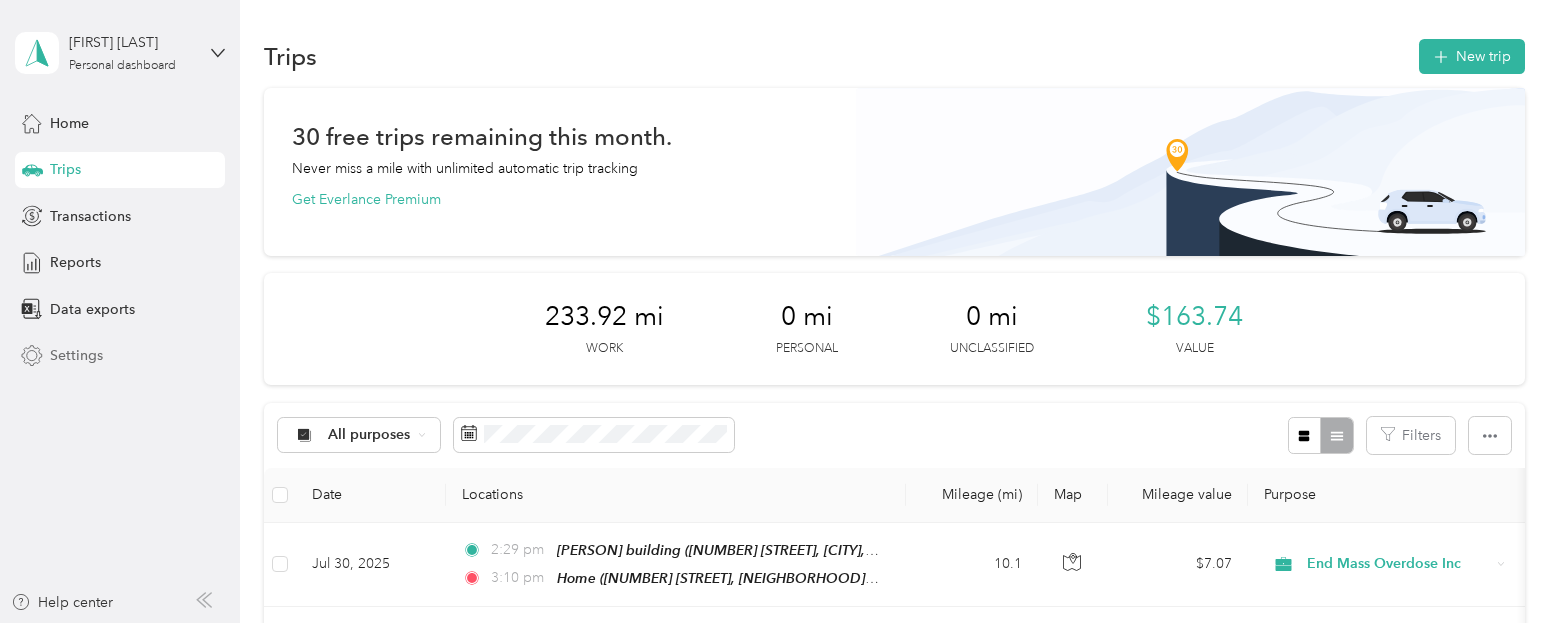 click on "Settings" at bounding box center (76, 355) 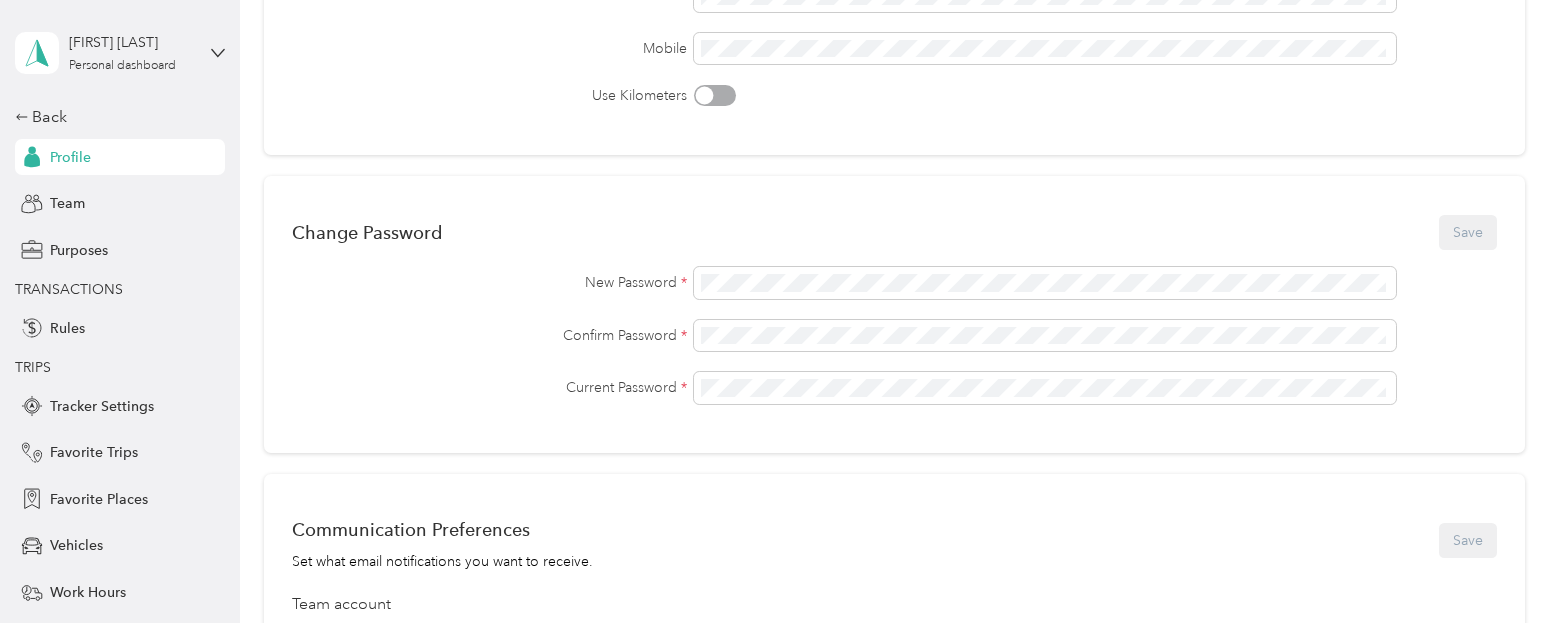 scroll, scrollTop: 500, scrollLeft: 0, axis: vertical 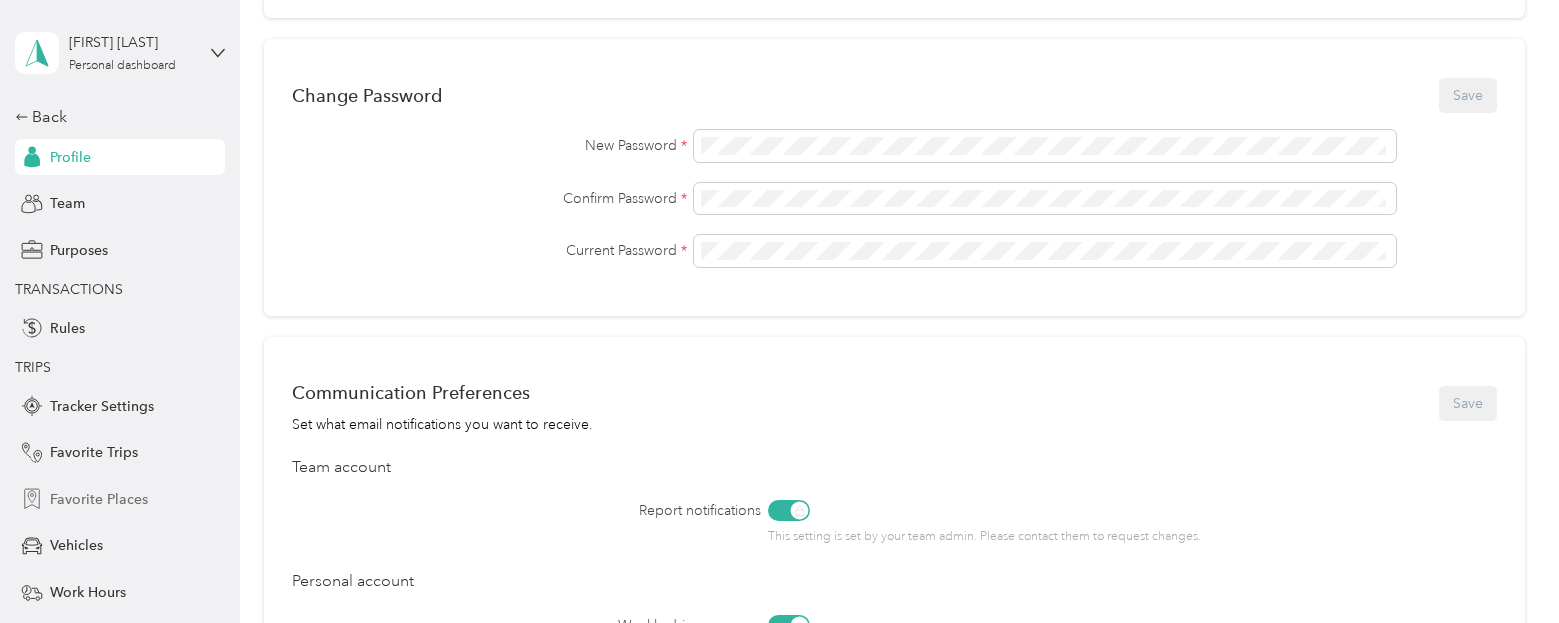 click on "Favorite Places" at bounding box center (99, 499) 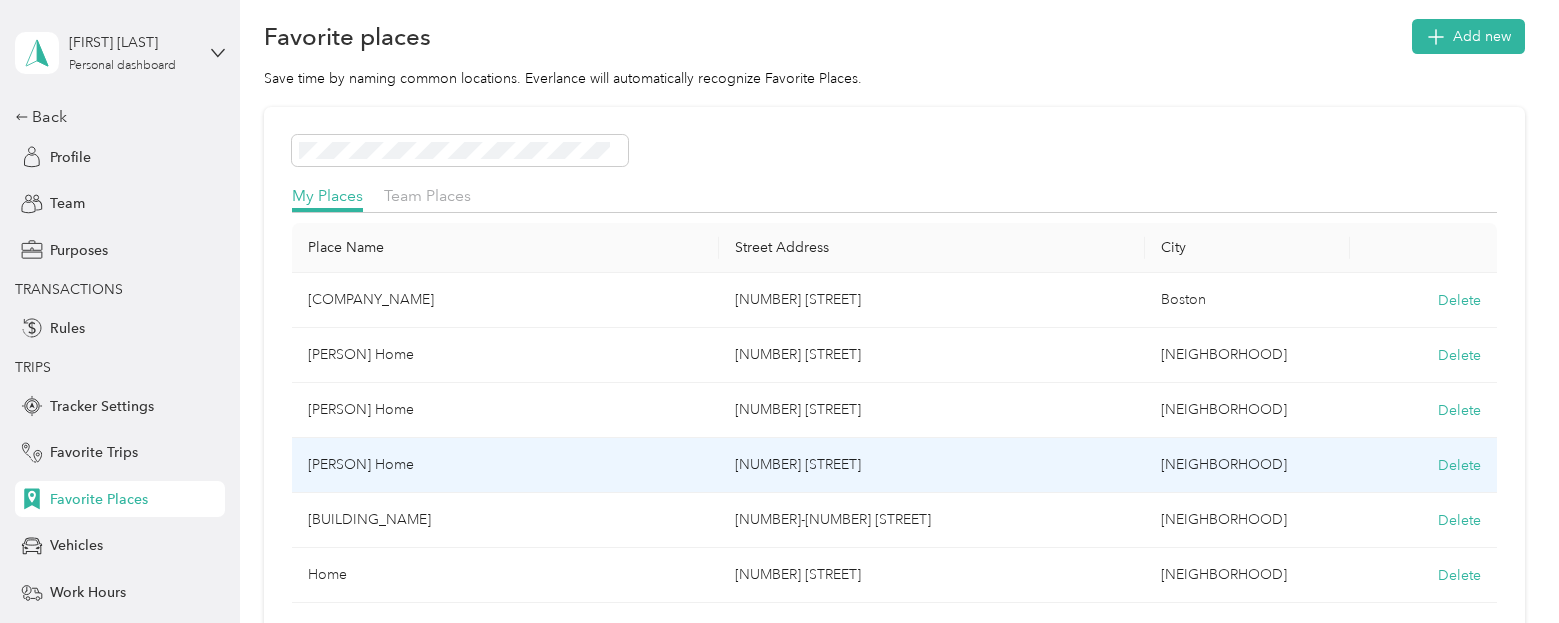 scroll, scrollTop: 0, scrollLeft: 0, axis: both 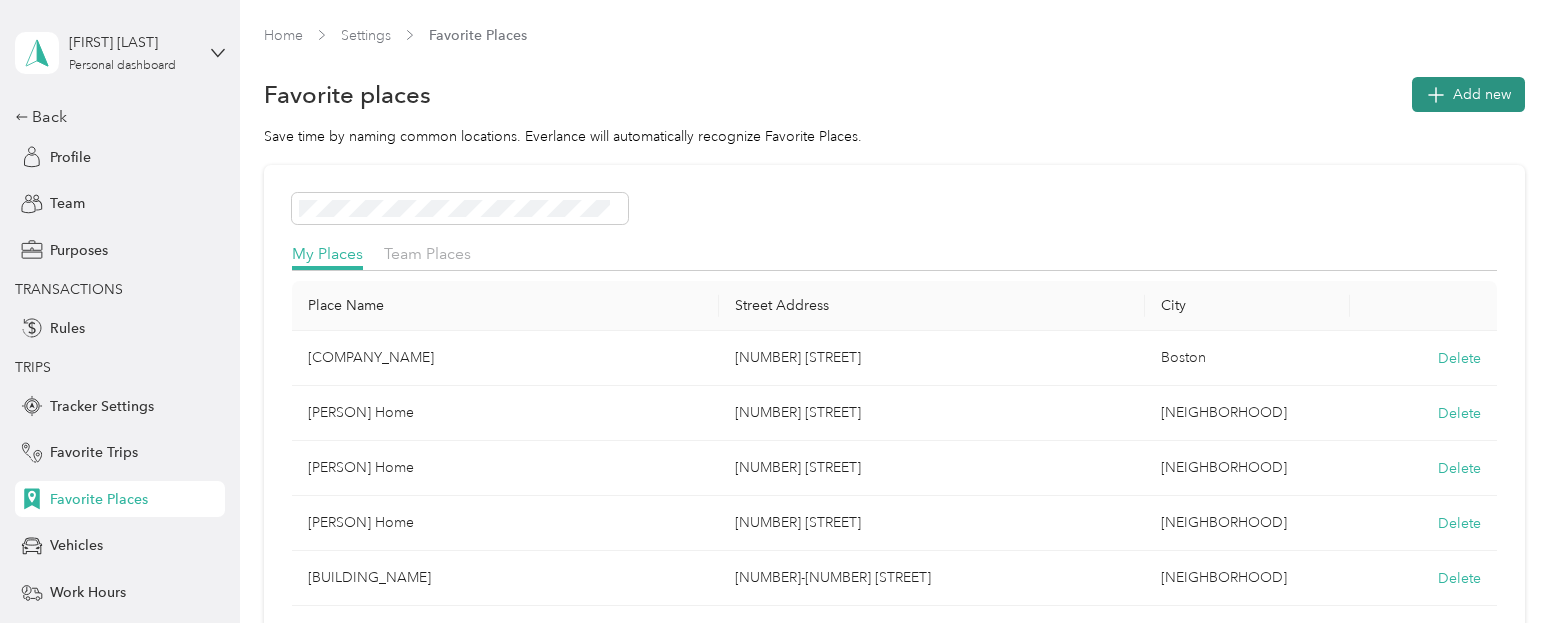 click on "Add new" at bounding box center [1482, 94] 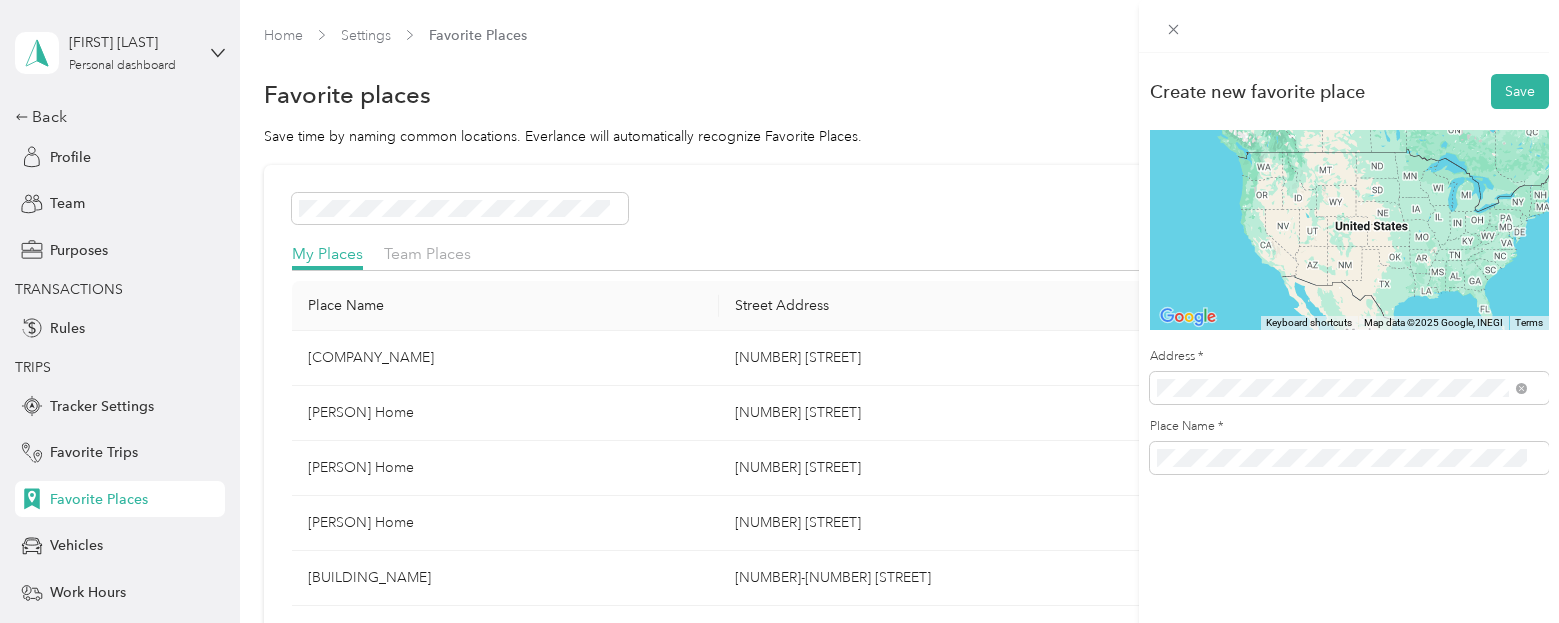 click on "[NUMBER] [STREET]
[NEIGHBORHOOD], [STATE] [POSTAL_CODE], [COUNTRY]" at bounding box center [1357, 162] 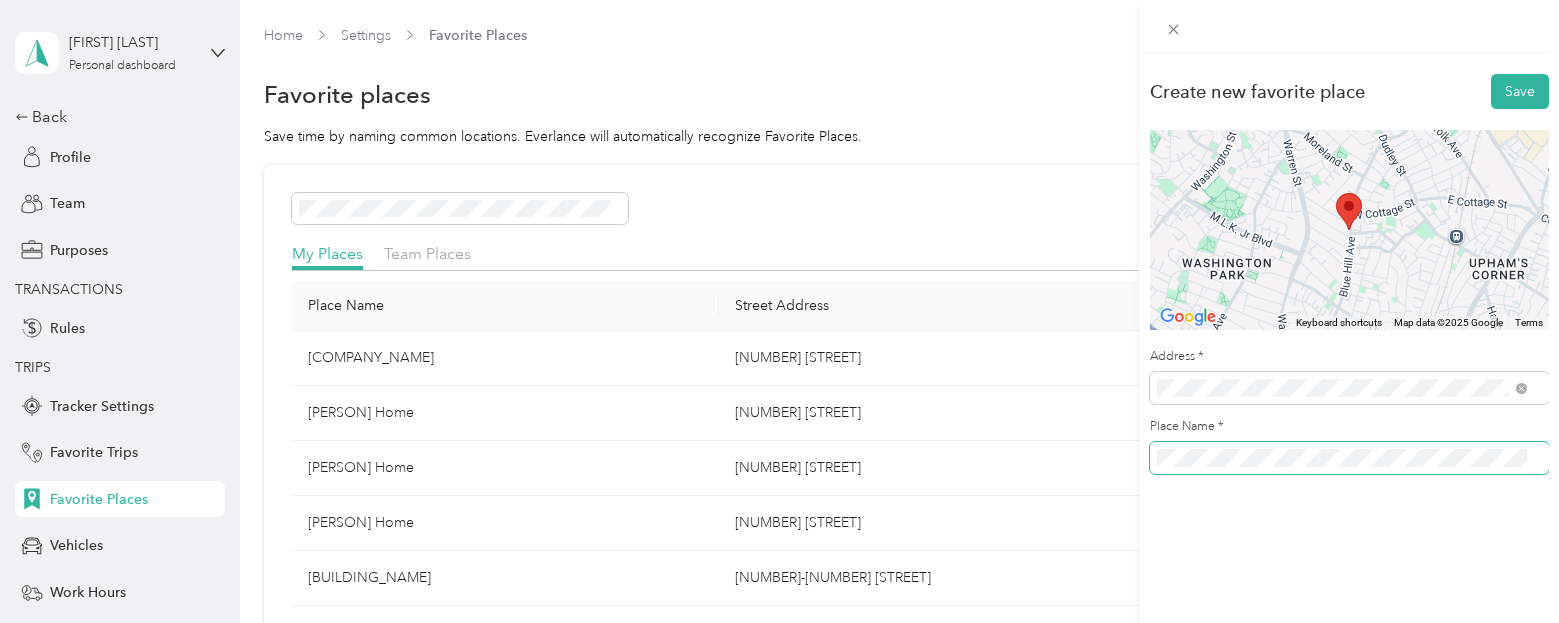click on "Create new favorite place Save To navigate the map with touch gestures double-tap and hold your finger on the map, then drag the map. ← Move left → Move right ↑ Move up ↓ Move down + Zoom in - Zoom out Home Jump left by 75% End Jump right by 75% Page Up Jump up by 75% Page Down Jump down by 75% Keyboard shortcuts Map Data Map data ©2025 Google Map data ©2025 Google 500 m  Click to toggle between metric and imperial units Terms Report a map error Address   * Place Name   *" at bounding box center (779, 311) 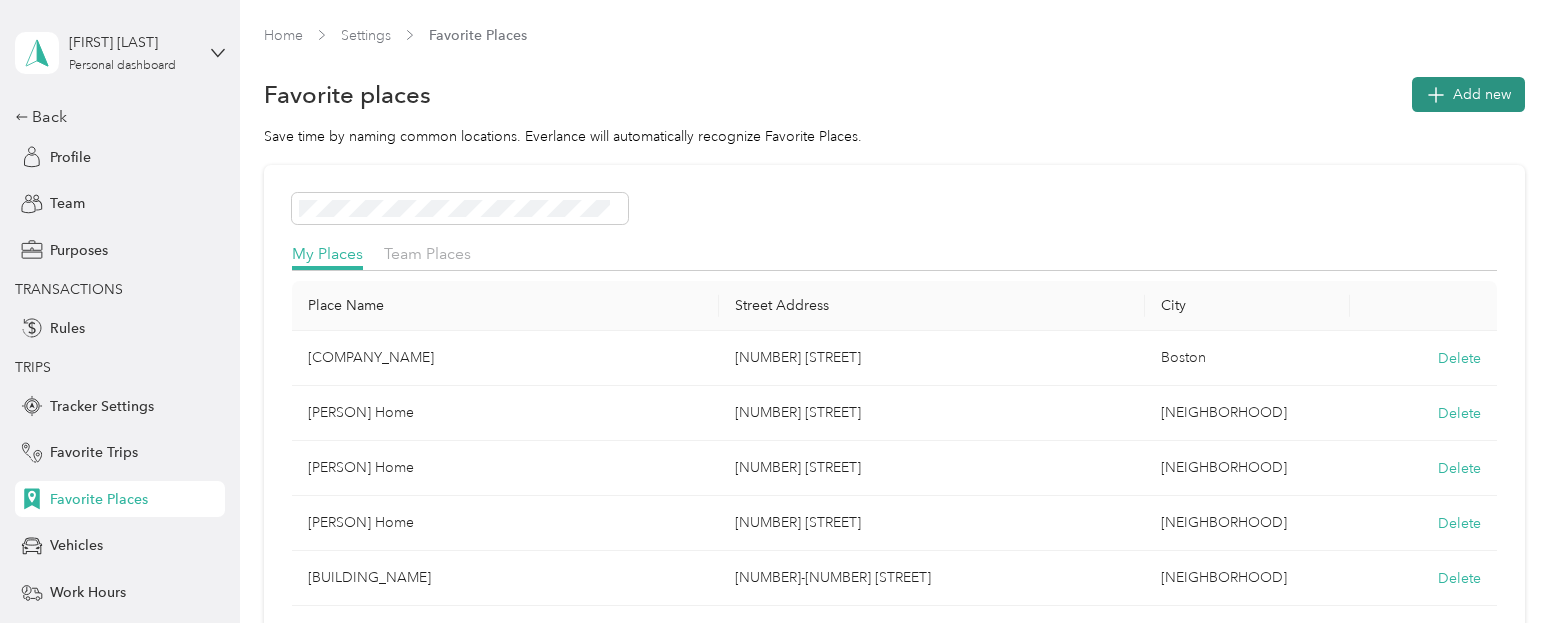 click on "Add new" at bounding box center [1482, 94] 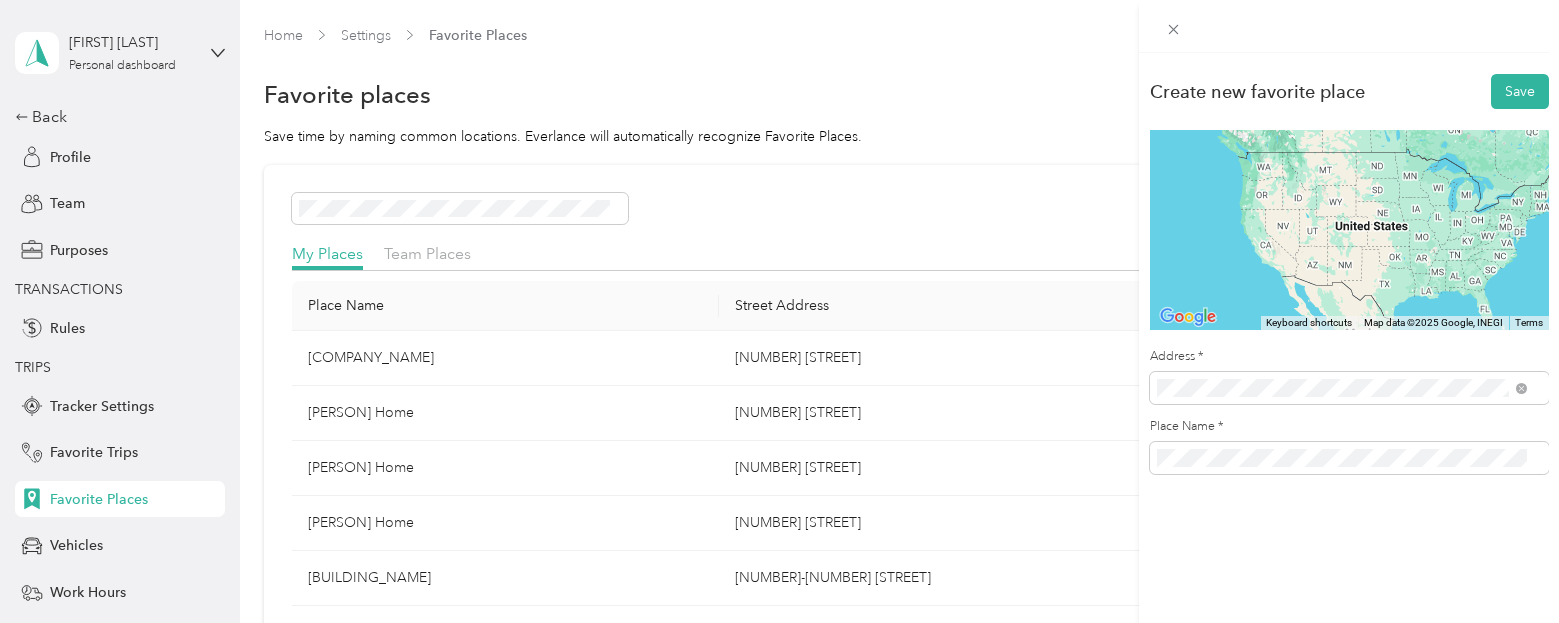 click on "[NUMBER] [STREET]
[NEIGHBORHOOD], [STATE] [POSTAL_CODE], [COUNTRY]" at bounding box center [1357, 162] 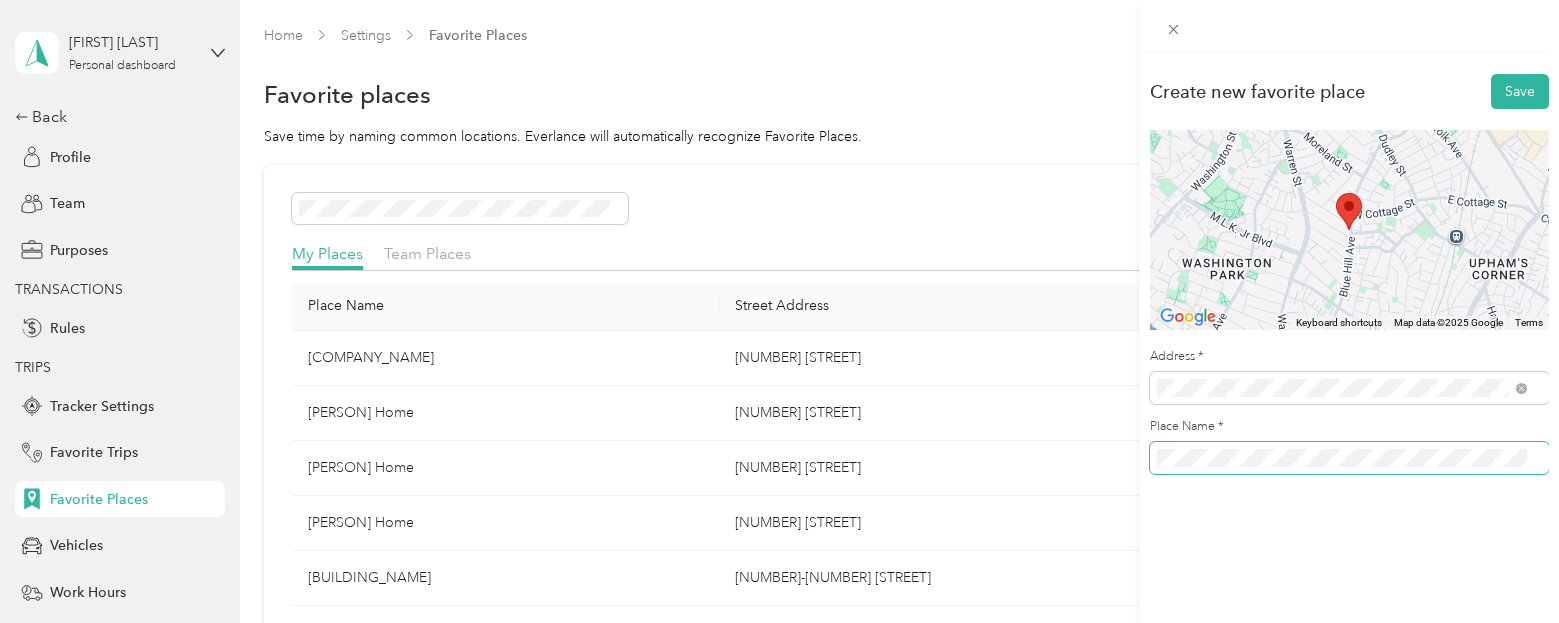click on "Create new favorite place Save To navigate the map with touch gestures double-tap and hold your finger on the map, then drag the map. ← Move left → Move right ↑ Move up ↓ Move down + Zoom in - Zoom out Home Jump left by 75% End Jump right by 75% Page Up Jump up by 75% Page Down Jump down by 75% Keyboard shortcuts Map Data Map data ©2025 Google Map data ©2025 Google 500 m  Click to toggle between metric and imperial units Terms Report a map error Address   * Place Name   *" at bounding box center [779, 311] 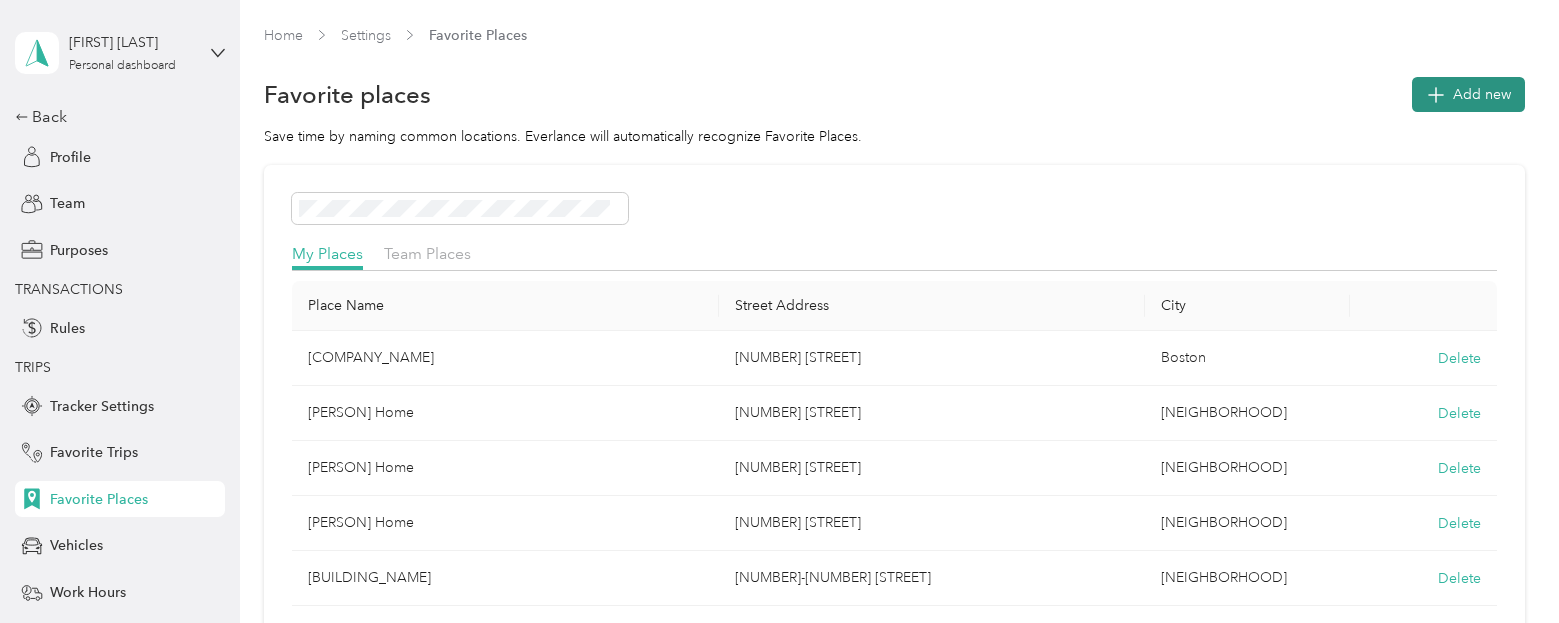 click on "Add new" at bounding box center (1482, 94) 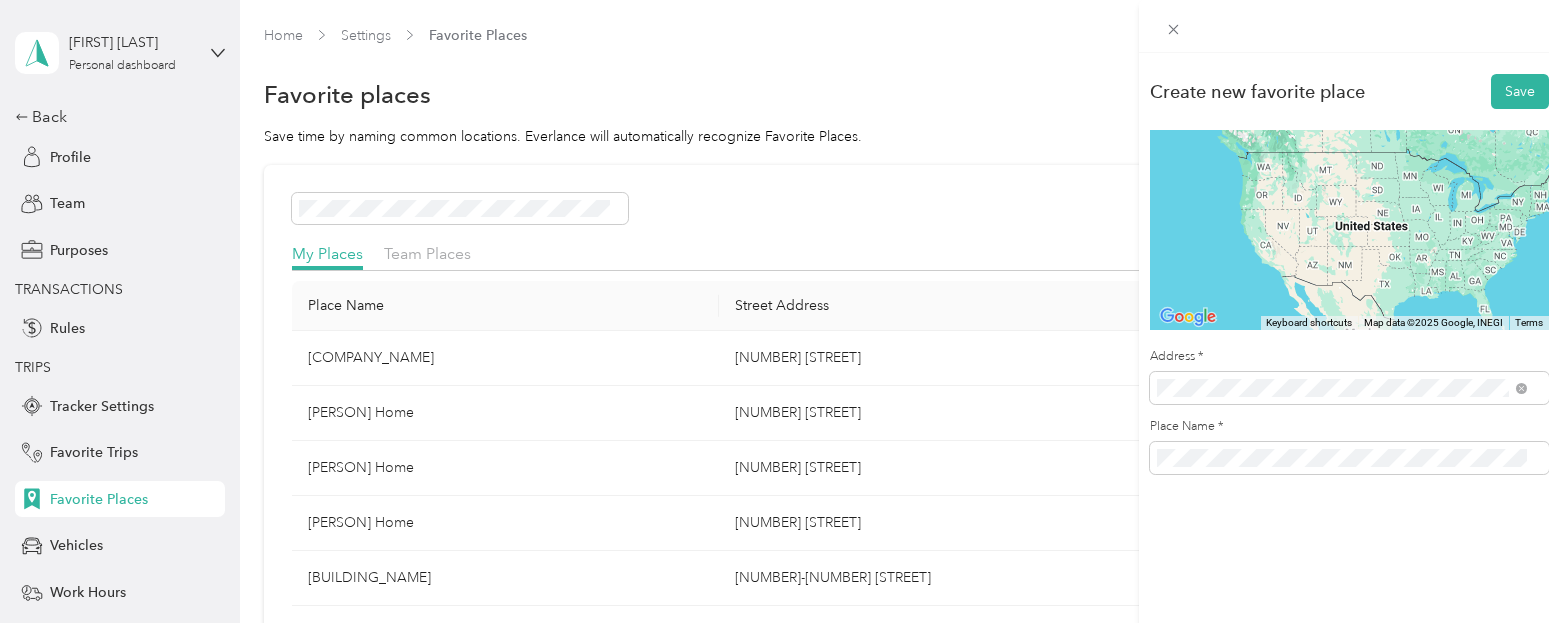 click on "[NUMBER] [STREET]
[NEIGHBORHOOD], [STATE] [POSTAL_CODE], [COUNTRY]" at bounding box center (1357, 162) 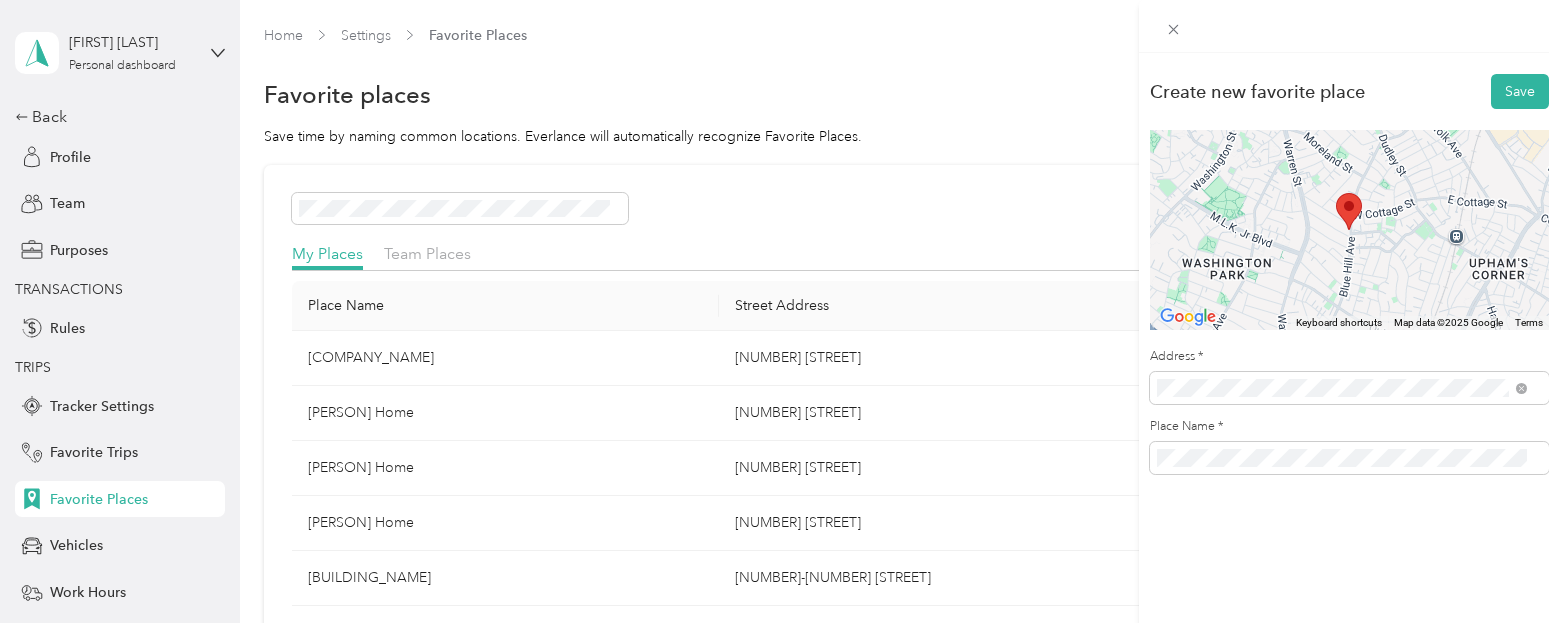 click on "Place Name   *" at bounding box center (1349, 427) 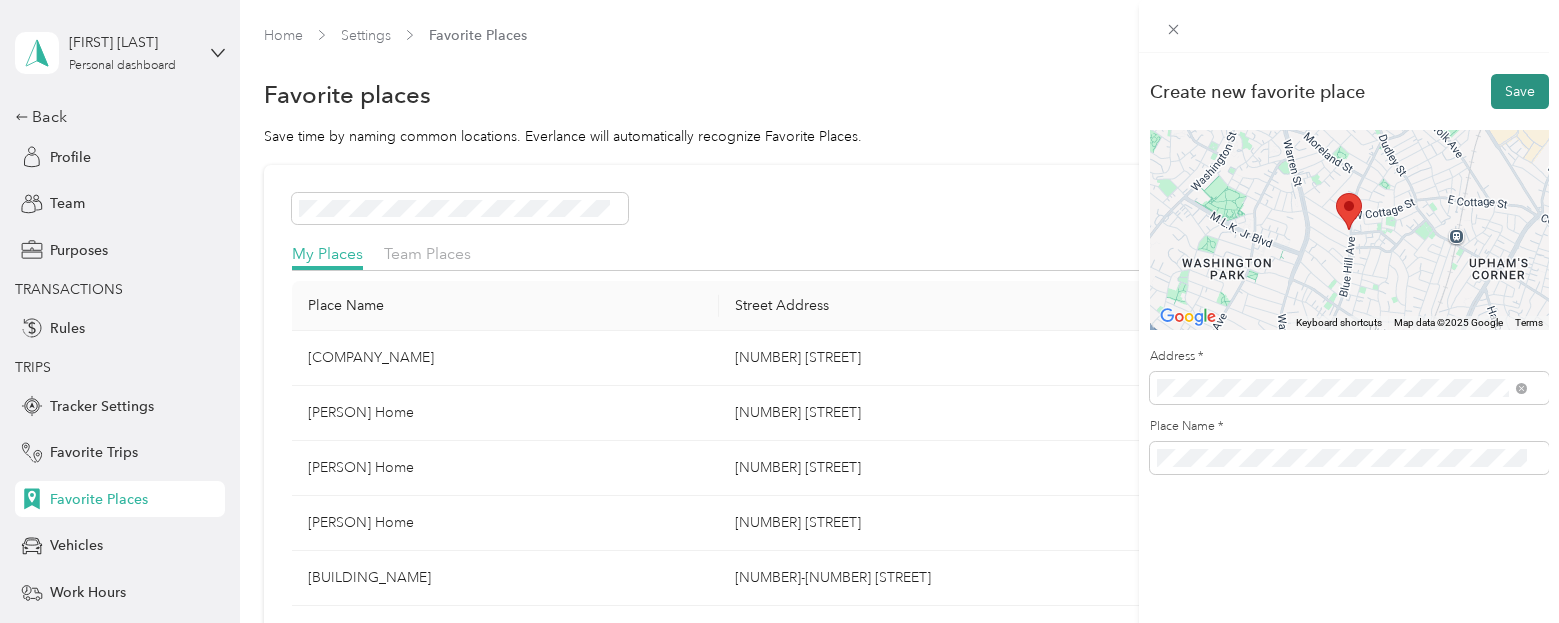 click on "Save" at bounding box center [1520, 91] 